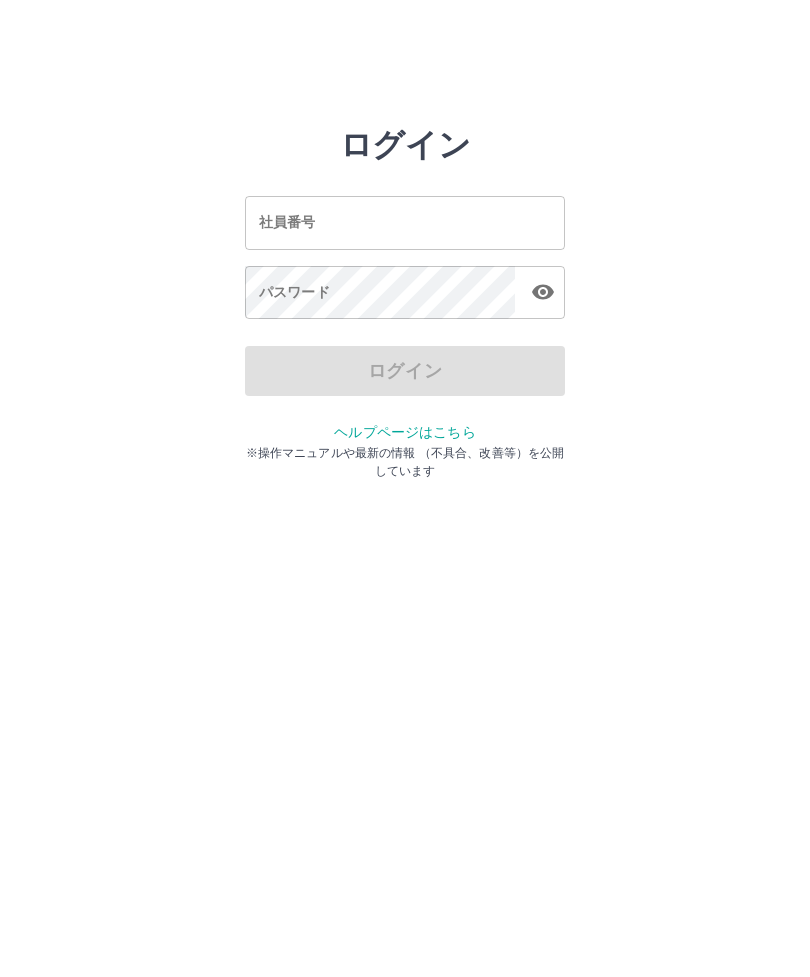 scroll, scrollTop: 0, scrollLeft: 0, axis: both 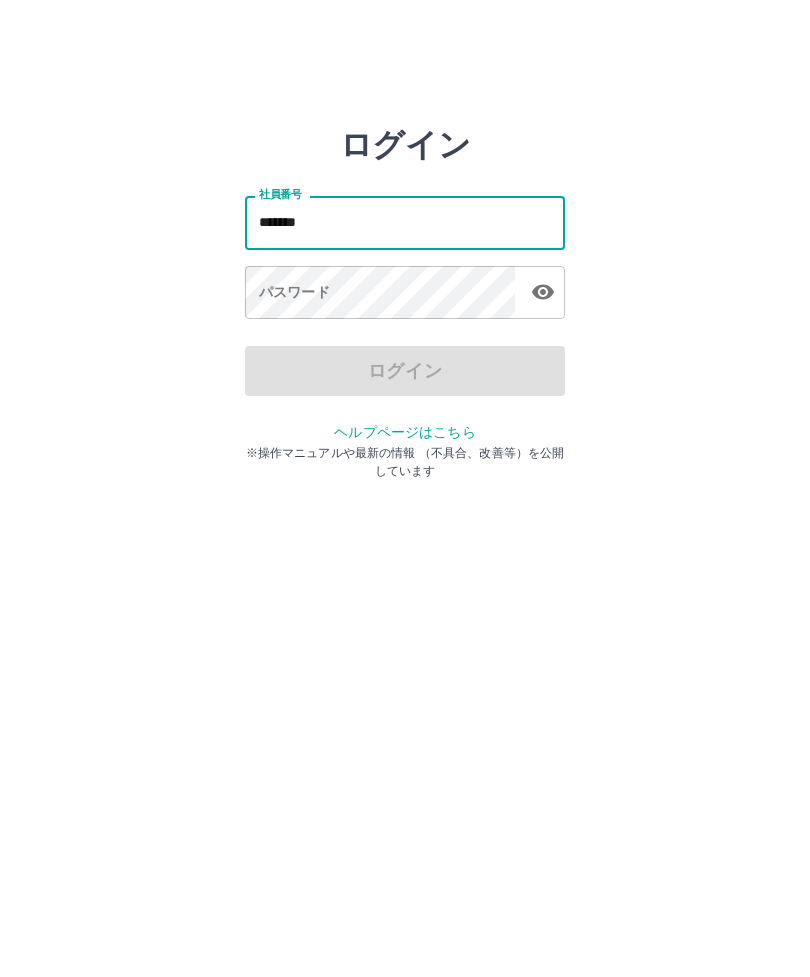 type on "*******" 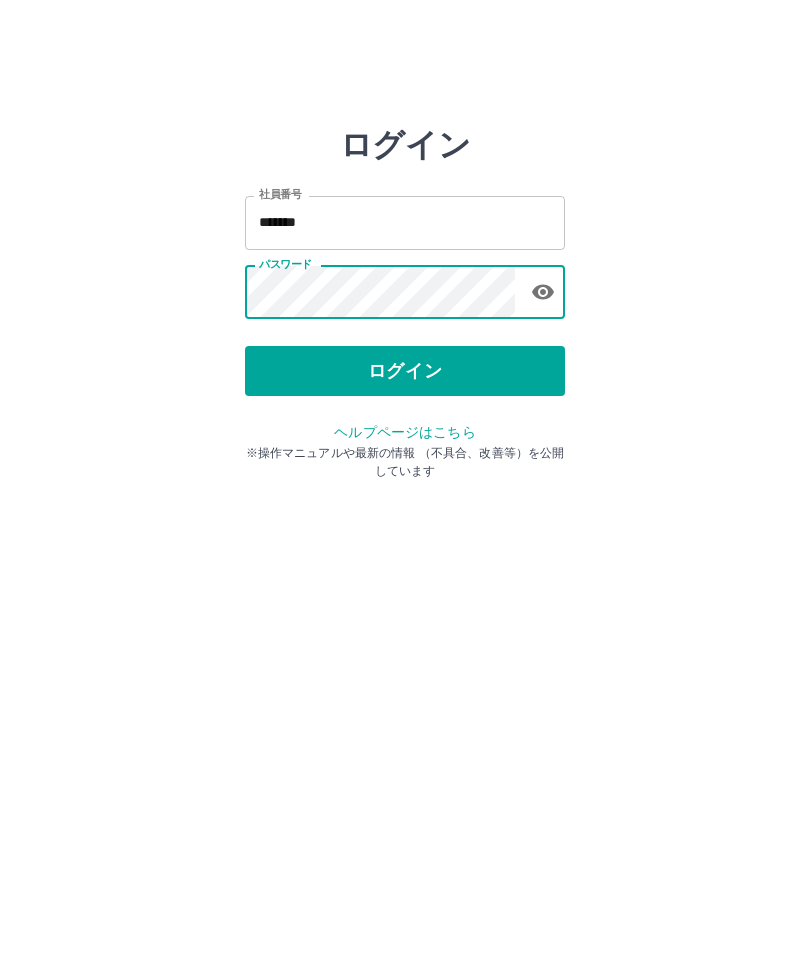 click on "ログイン" at bounding box center (405, 371) 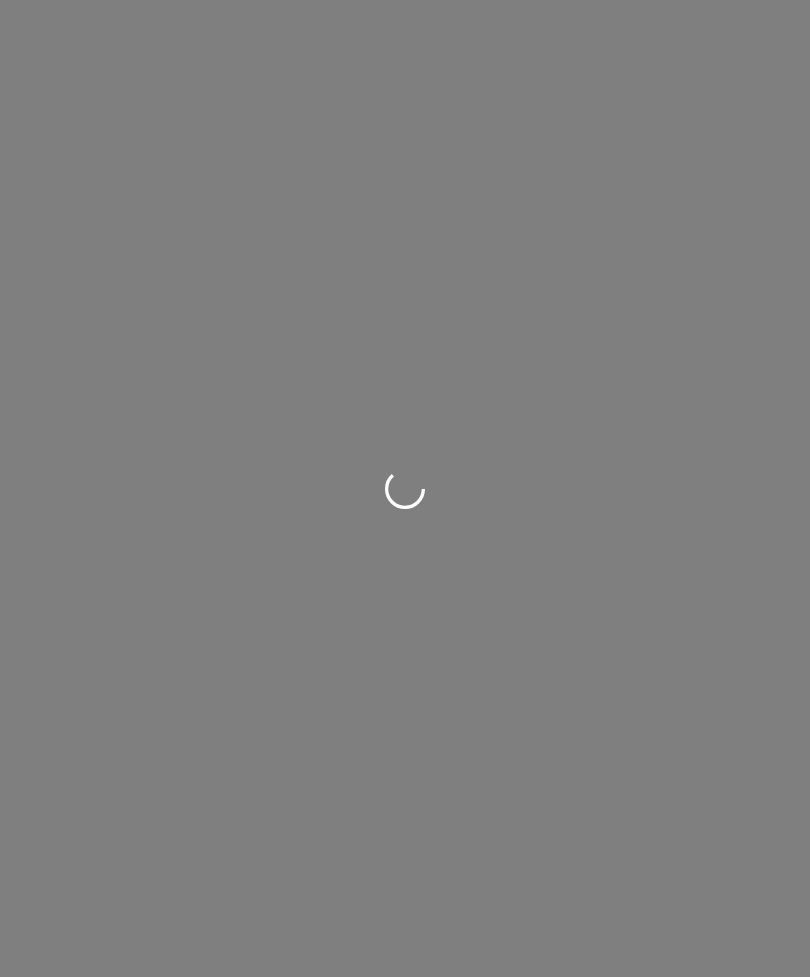 scroll, scrollTop: 0, scrollLeft: 0, axis: both 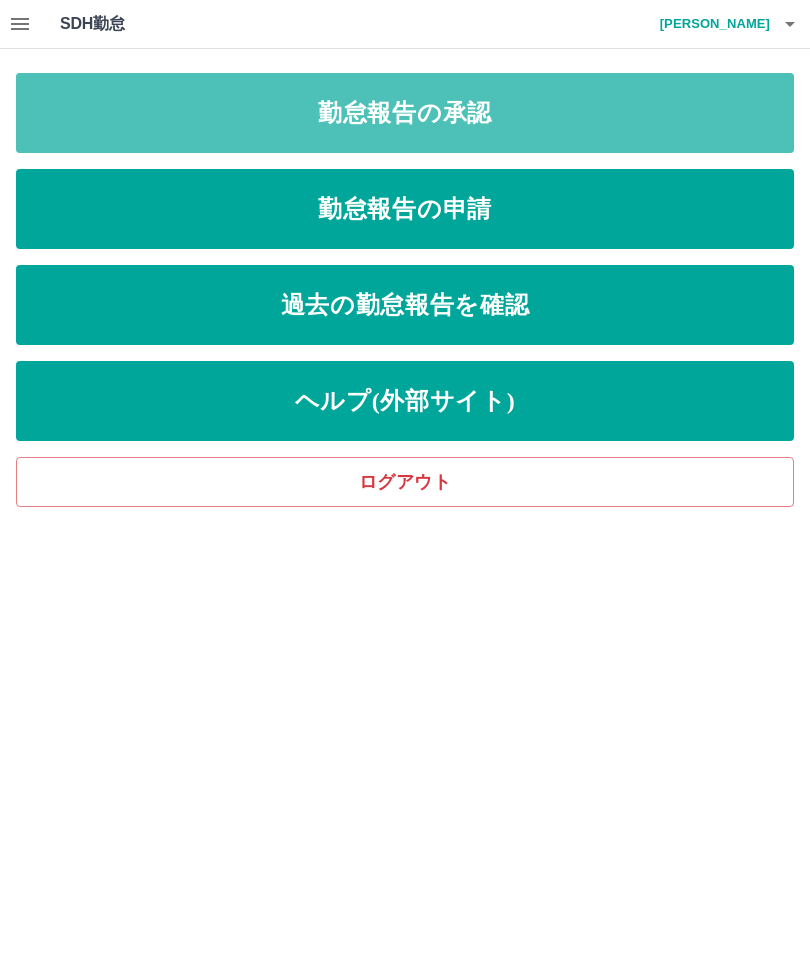 click on "勤怠報告の承認" at bounding box center (405, 113) 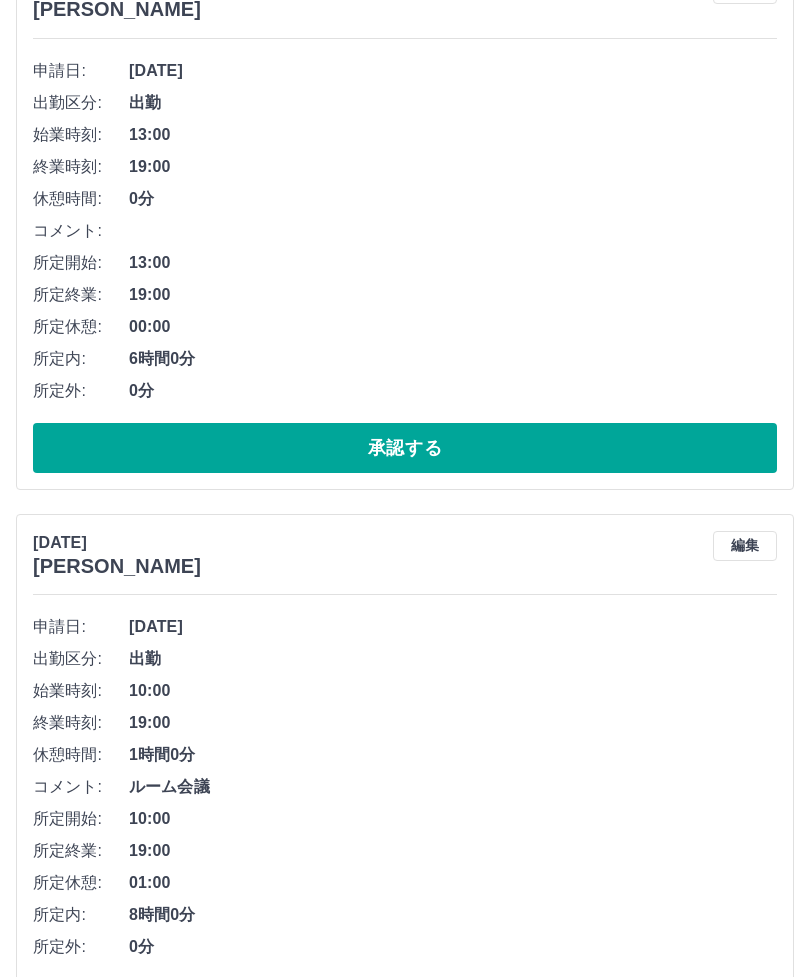 scroll, scrollTop: 1128, scrollLeft: 0, axis: vertical 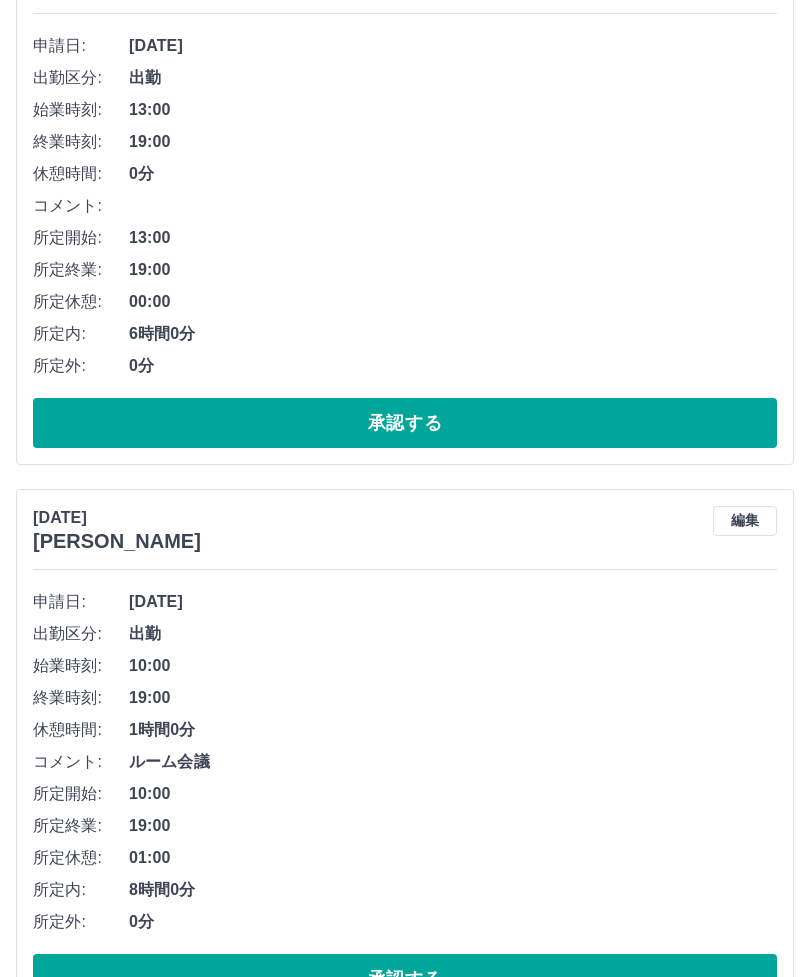 click on "編集" at bounding box center (745, 521) 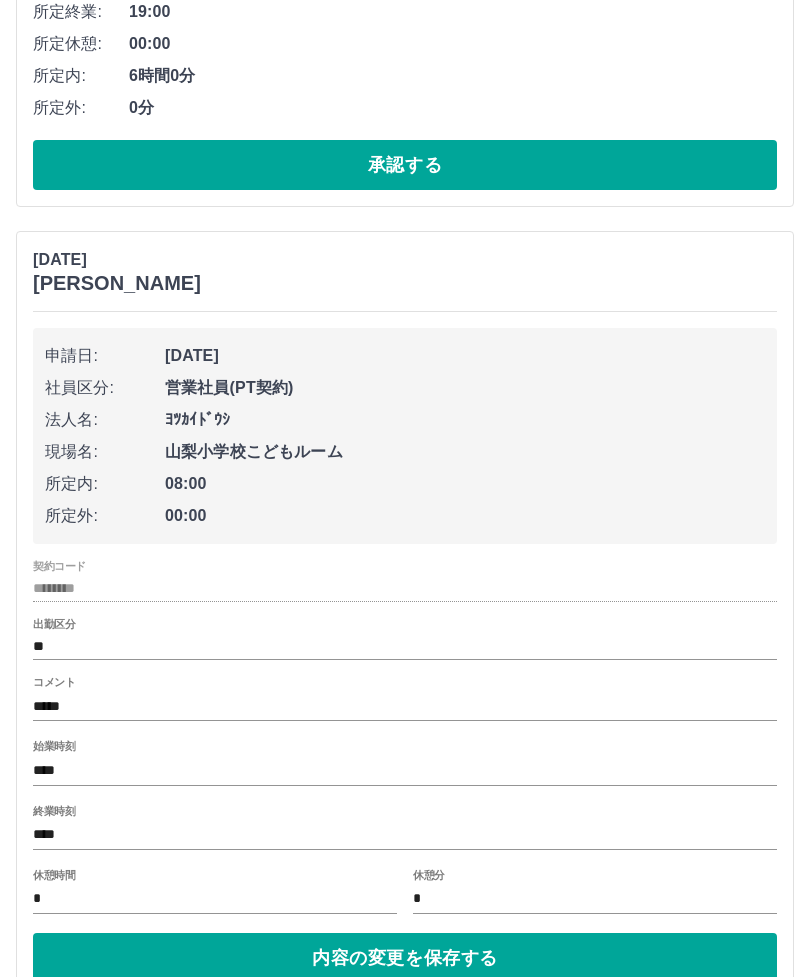 scroll, scrollTop: 1390, scrollLeft: 0, axis: vertical 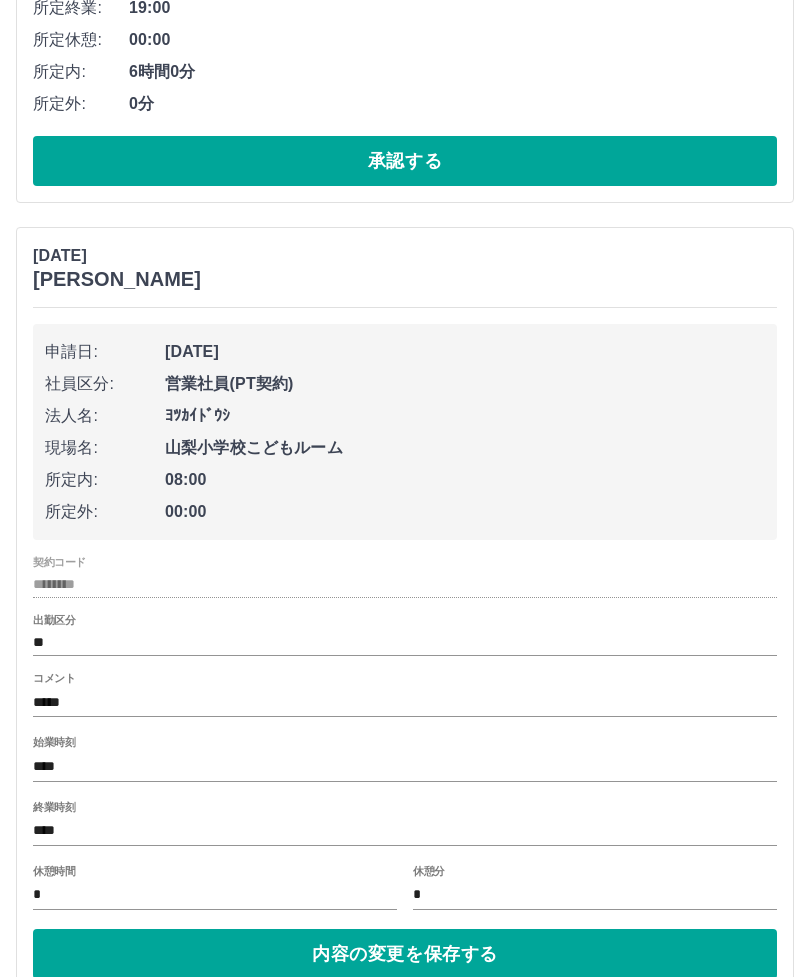 click on "****" at bounding box center [405, 831] 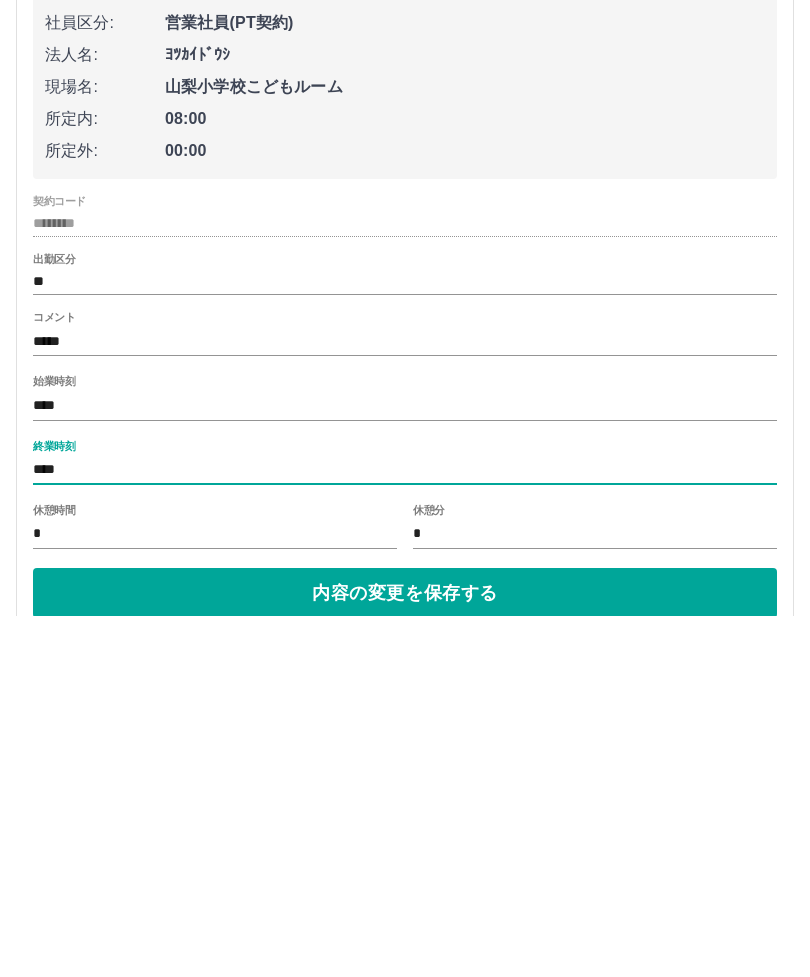 scroll, scrollTop: 1495, scrollLeft: 0, axis: vertical 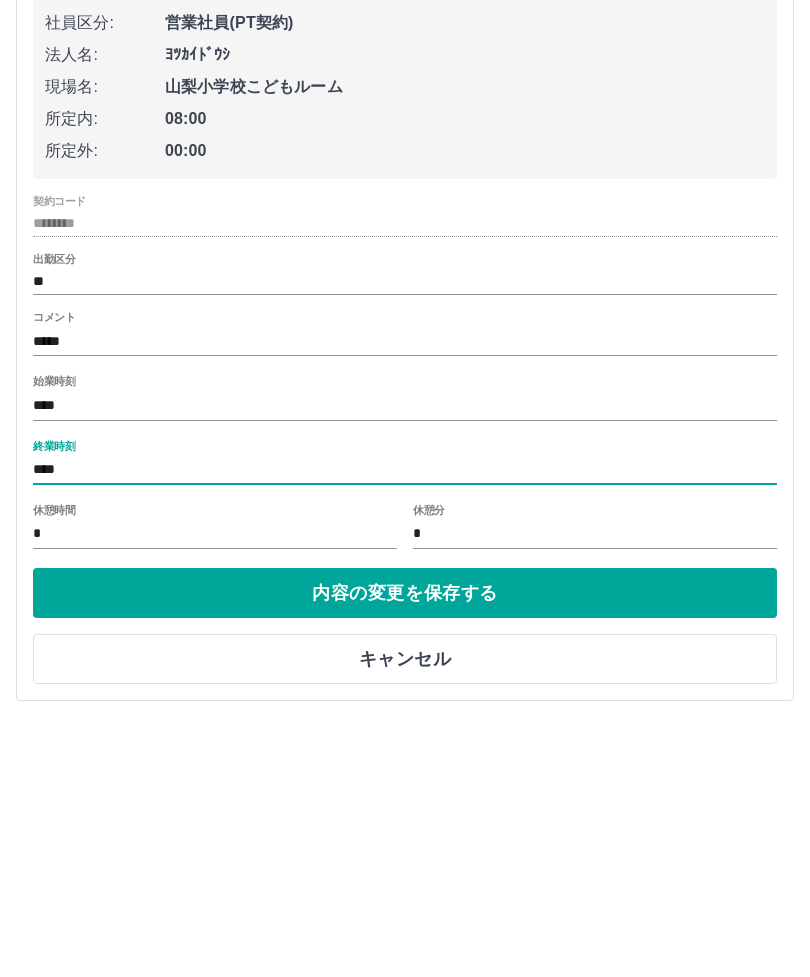 click on "****" at bounding box center [405, 726] 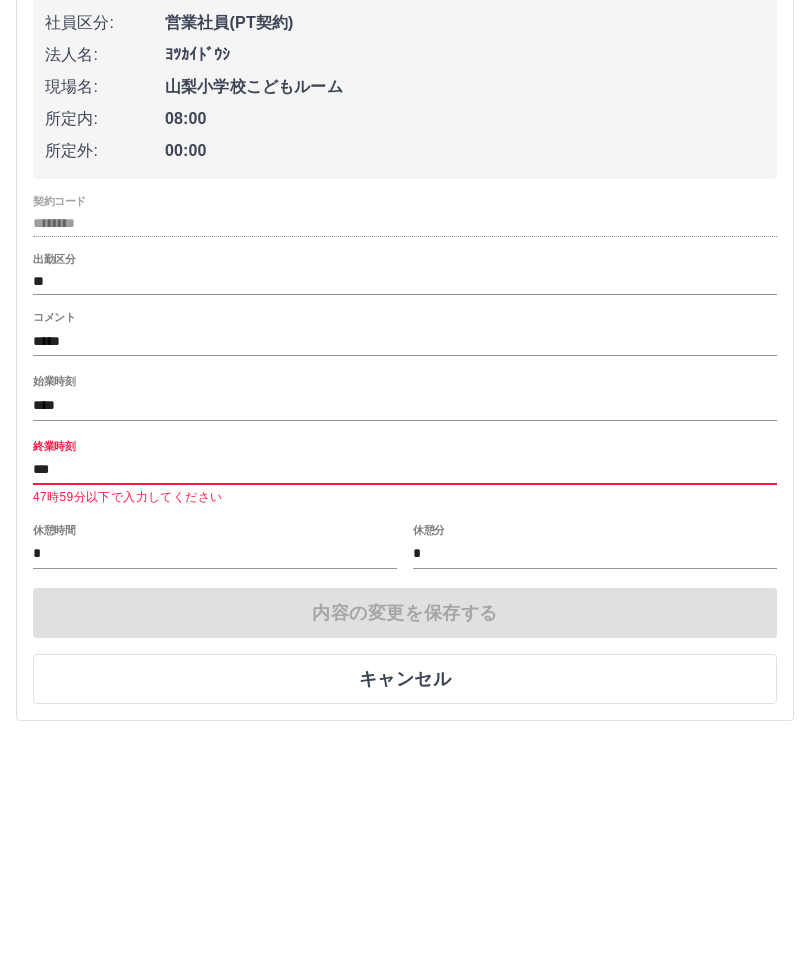 type on "****" 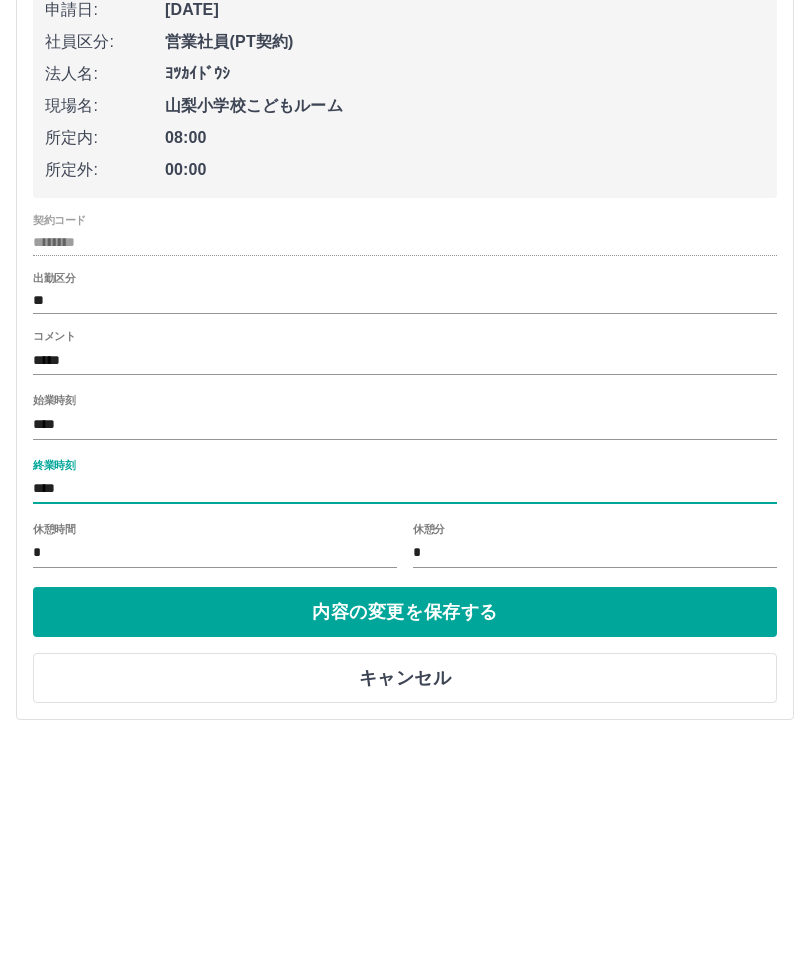 click on "内容の変更を保存する" at bounding box center [405, 849] 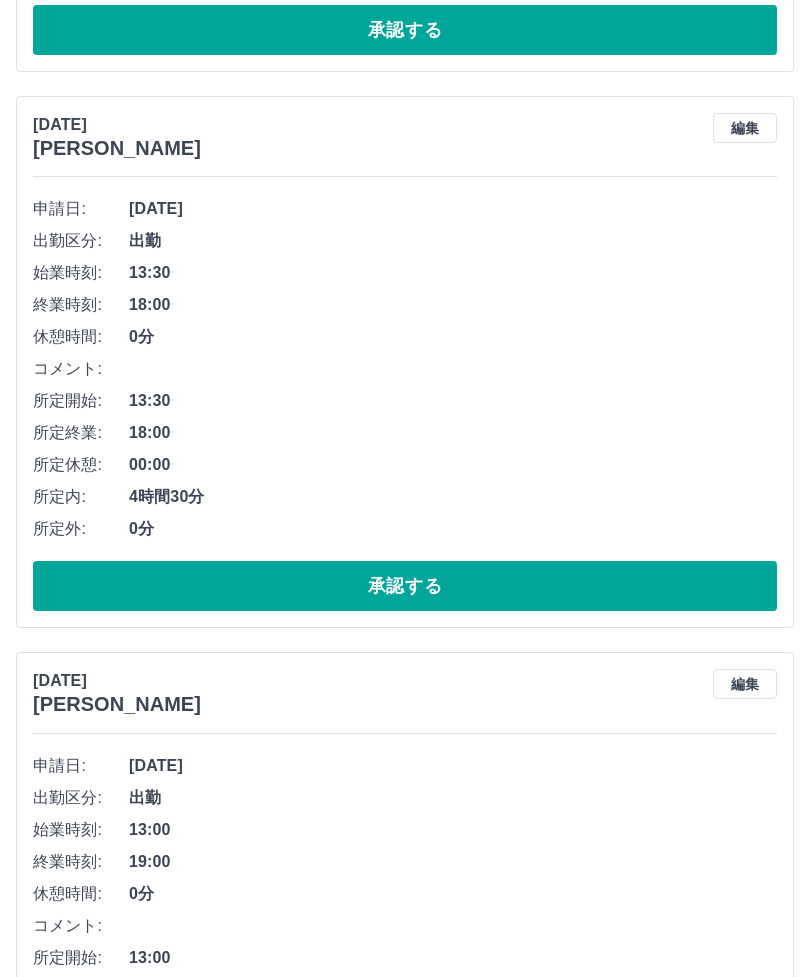 scroll, scrollTop: 407, scrollLeft: 0, axis: vertical 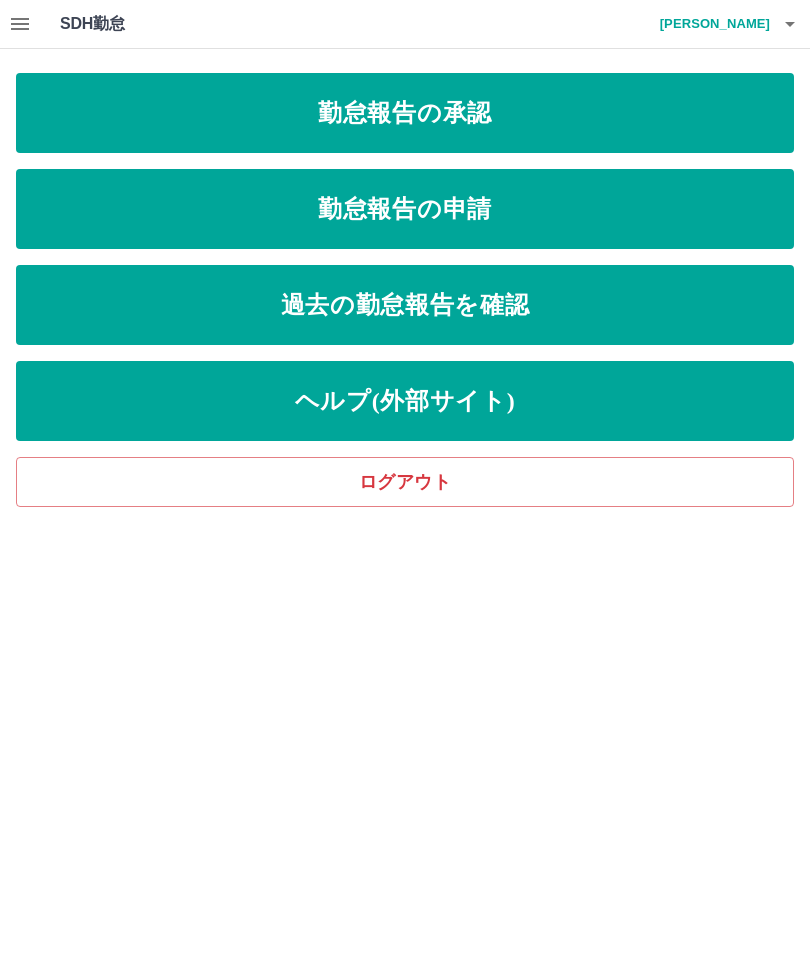 click at bounding box center (790, 24) 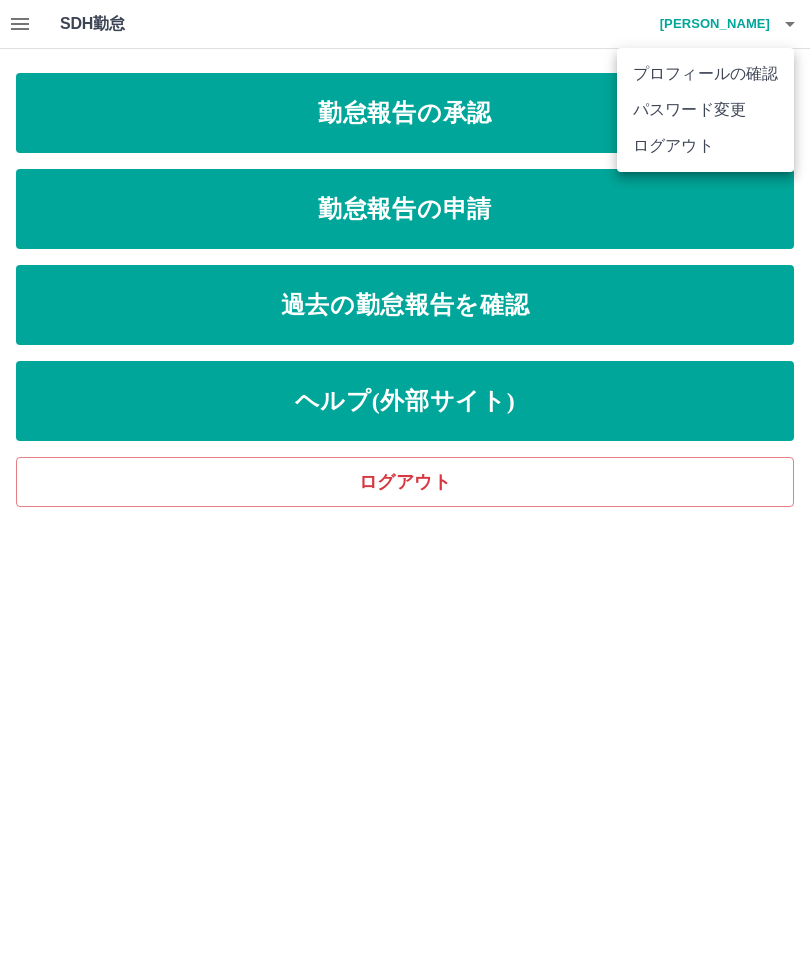 click on "ログアウト" at bounding box center (705, 146) 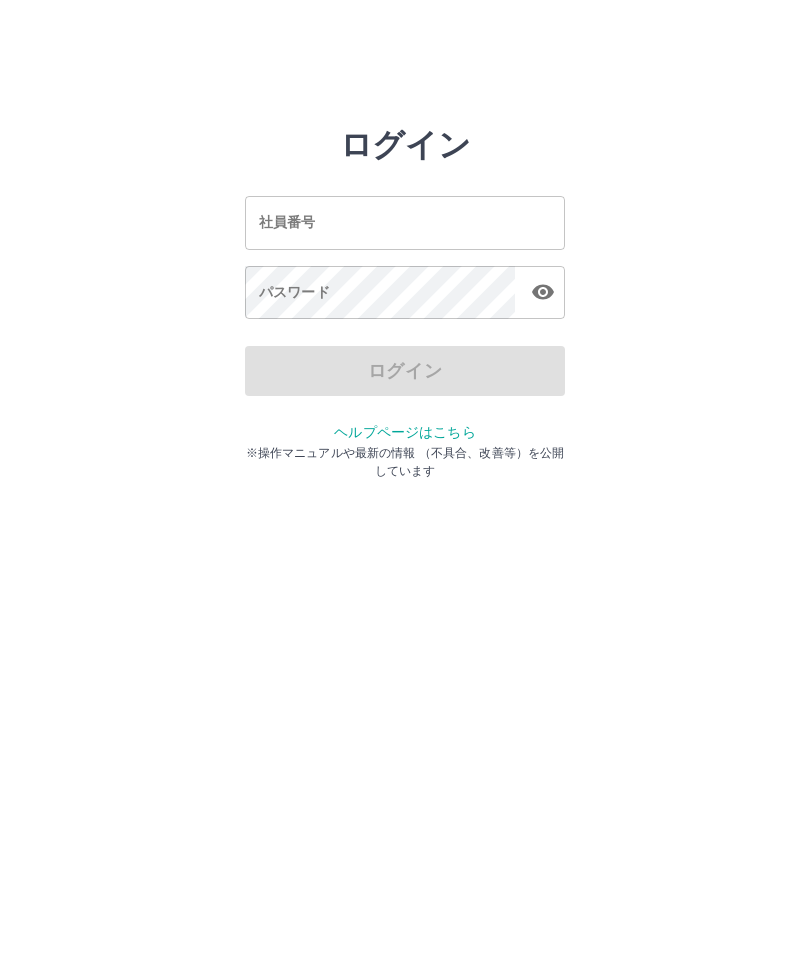 scroll, scrollTop: 0, scrollLeft: 0, axis: both 